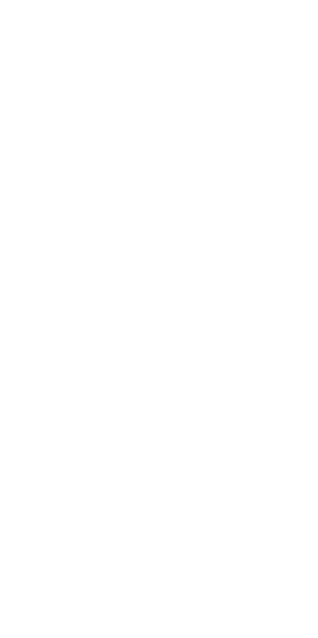 scroll, scrollTop: 0, scrollLeft: 0, axis: both 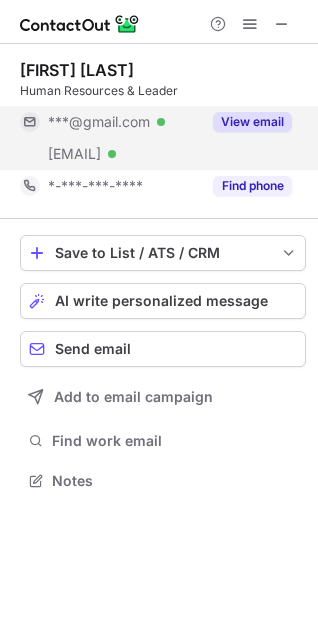 click on "***@crivellocarlson.com" at bounding box center [74, 154] 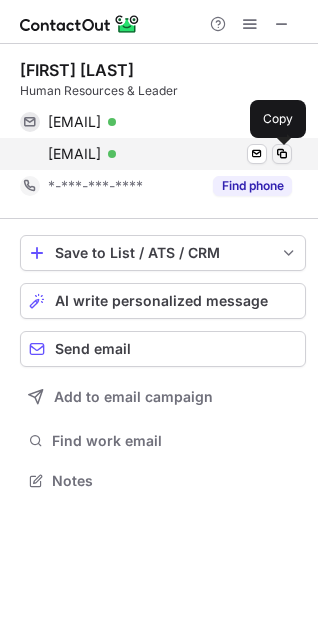 click at bounding box center (282, 154) 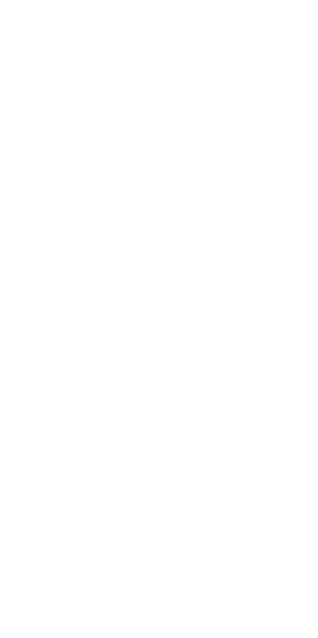 scroll, scrollTop: 0, scrollLeft: 0, axis: both 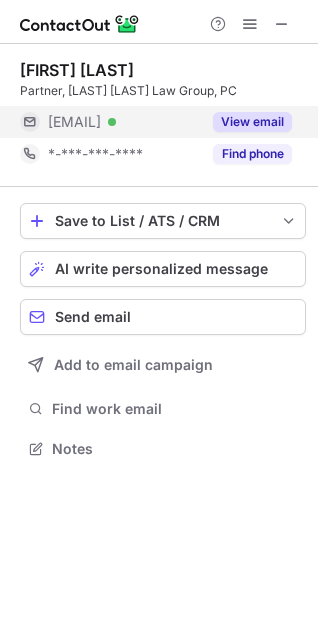 click on "***@allynsmith.com Verified" at bounding box center [124, 122] 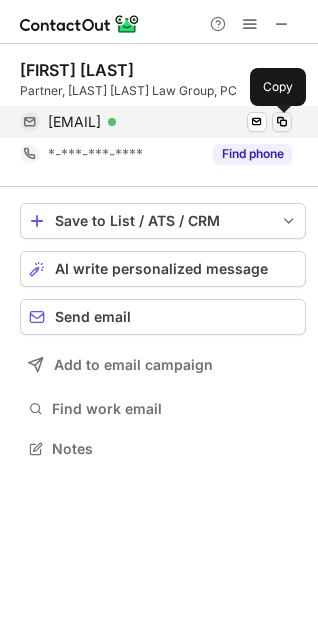 click at bounding box center [282, 122] 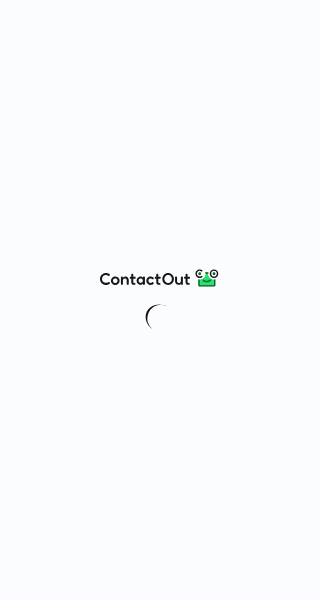 scroll, scrollTop: 0, scrollLeft: 0, axis: both 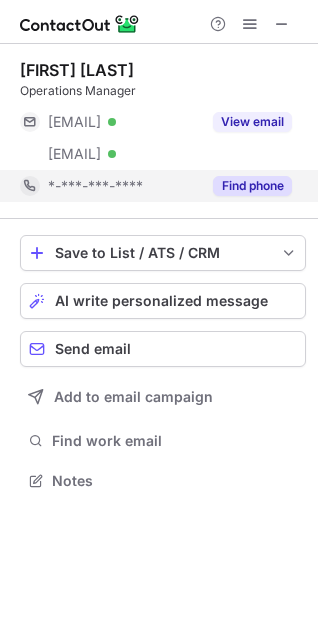 click on "*-***-***-****" at bounding box center (110, 186) 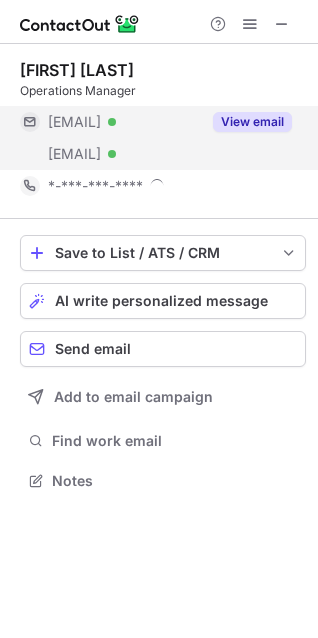 click on "***@gierachlawfirm.com Verified" at bounding box center [110, 154] 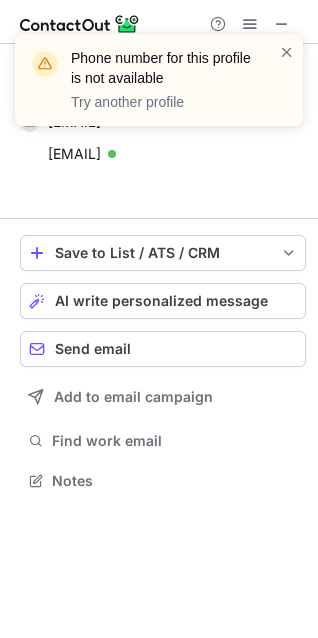 click on "Phone number for this profile is not available Try another profile" at bounding box center (159, 88) 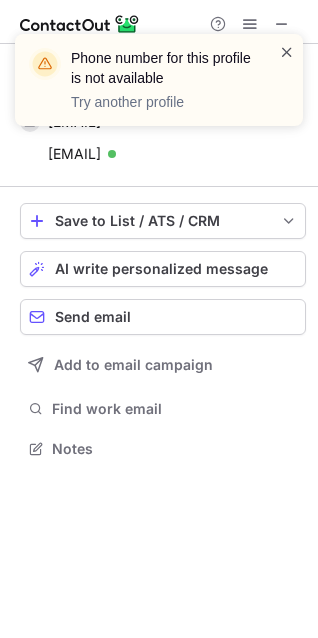 click at bounding box center (287, 52) 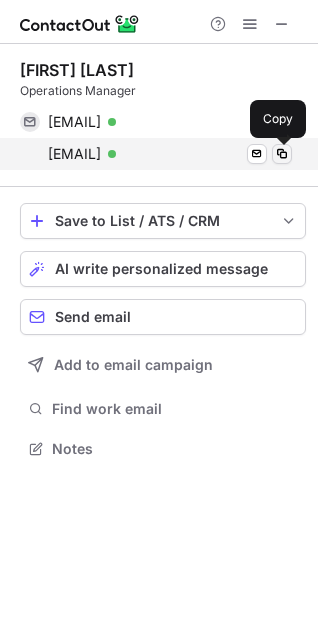 click at bounding box center [282, 154] 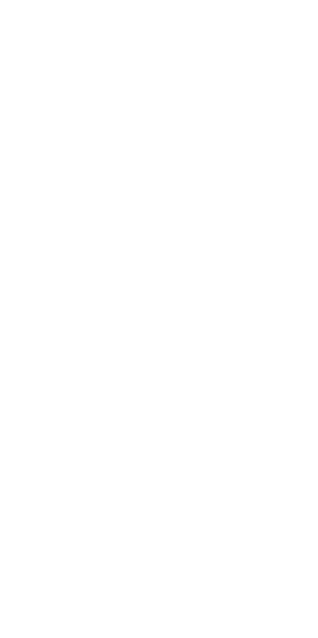 scroll, scrollTop: 0, scrollLeft: 0, axis: both 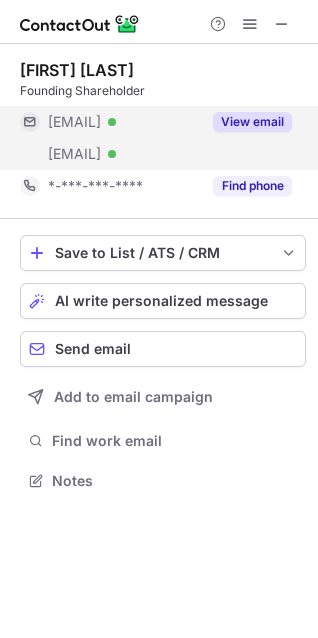 click on "***@aol.com" at bounding box center (74, 122) 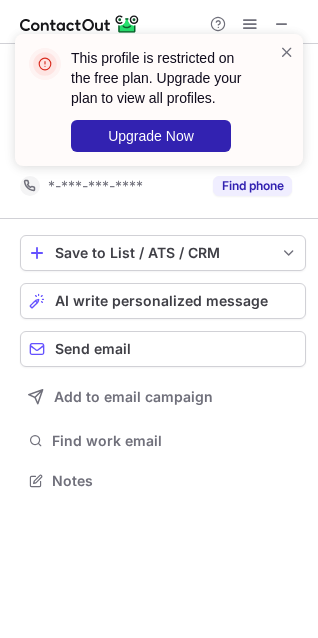 click on "This profile is restricted on the free plan. Upgrade your plan to view all profiles. Upgrade Now" at bounding box center [159, 108] 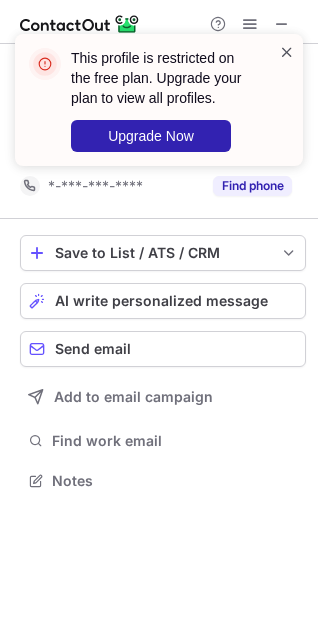 click at bounding box center [287, 52] 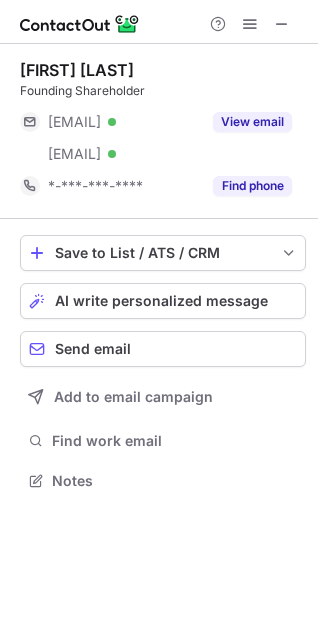 click on "This profile is restricted on the free plan. Upgrade your plan to view all profiles. Upgrade Now" at bounding box center [159, 108] 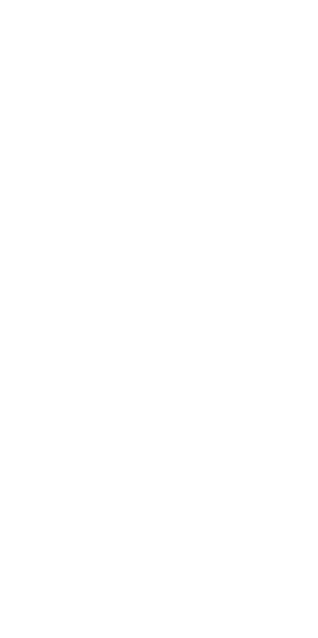 scroll, scrollTop: 0, scrollLeft: 0, axis: both 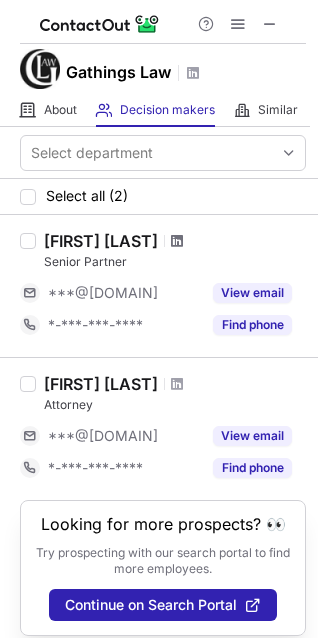click at bounding box center (177, 241) 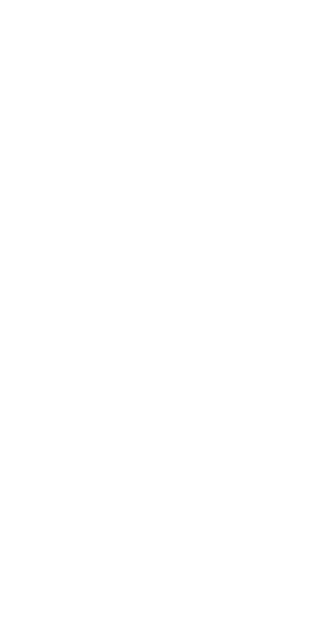 scroll, scrollTop: 0, scrollLeft: 0, axis: both 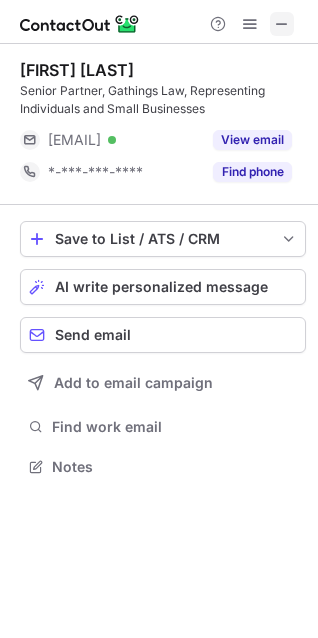 click at bounding box center (282, 24) 